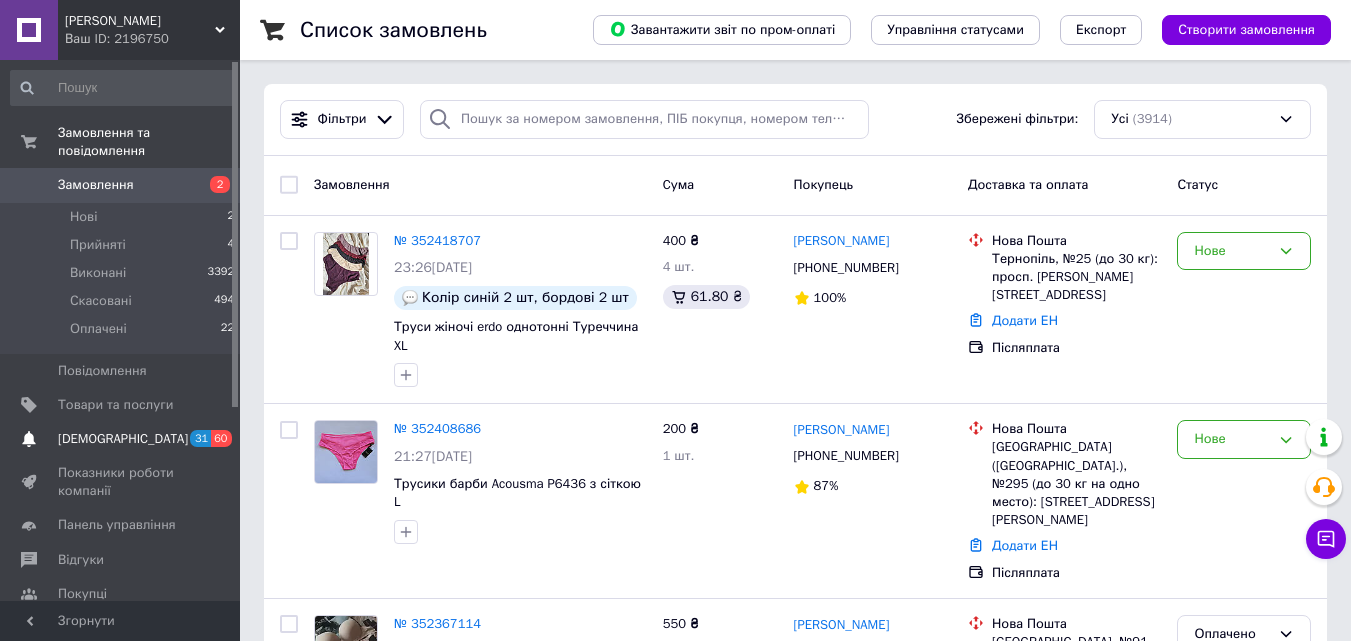scroll, scrollTop: 0, scrollLeft: 0, axis: both 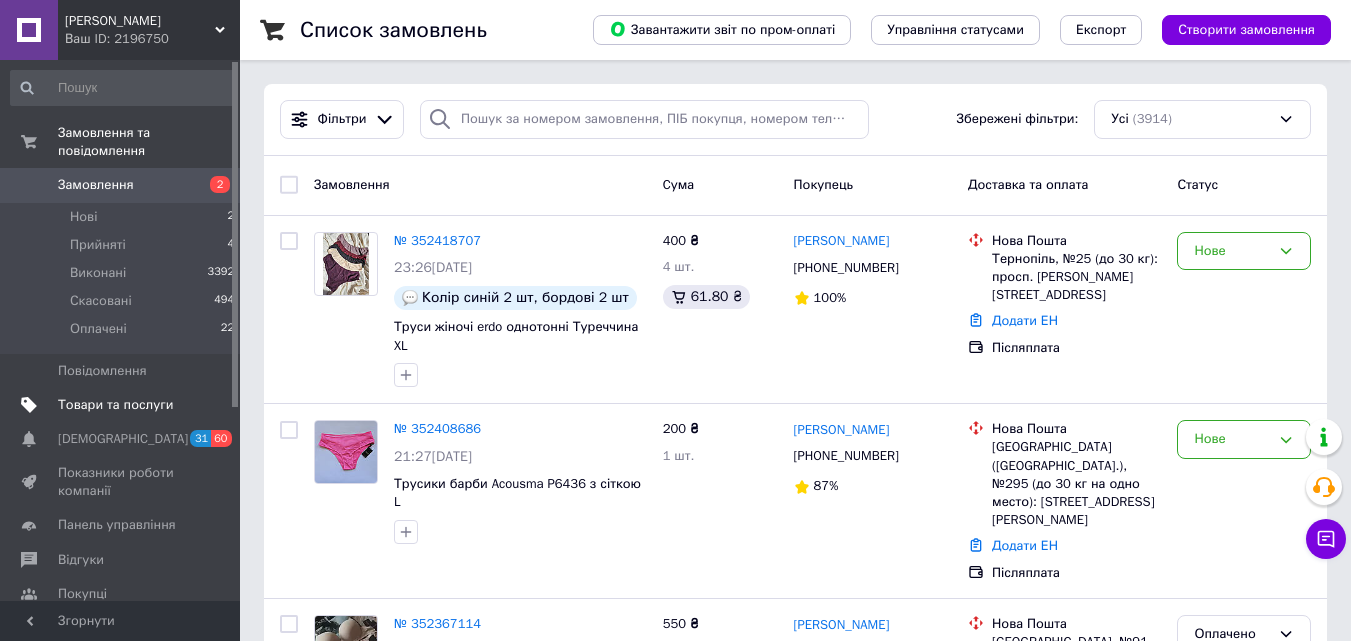 click on "Товари та послуги" at bounding box center [115, 405] 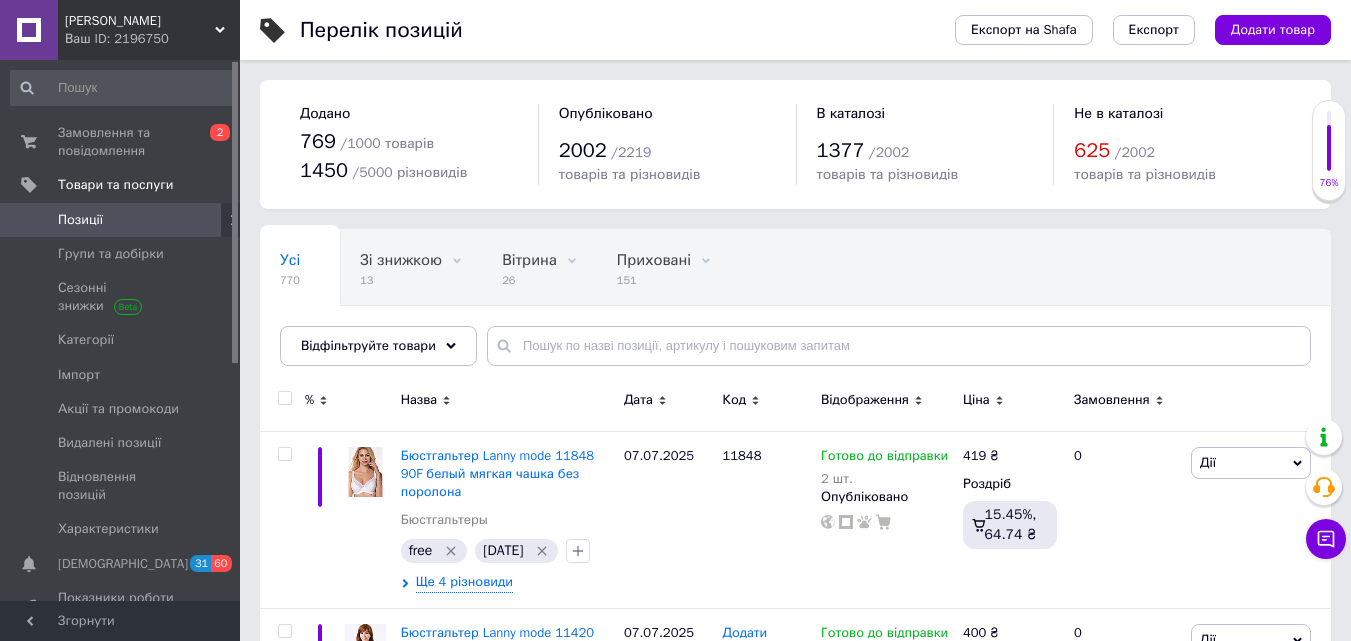 click on "Усі 770 Зі знижкою 13 Видалити Редагувати Вітрина 26 Видалити Редагувати Приховані 151 Видалити Редагувати Опубліковані 618 Видалити Редагувати Ok Відфільтровано...  Зберегти" at bounding box center (795, 307) 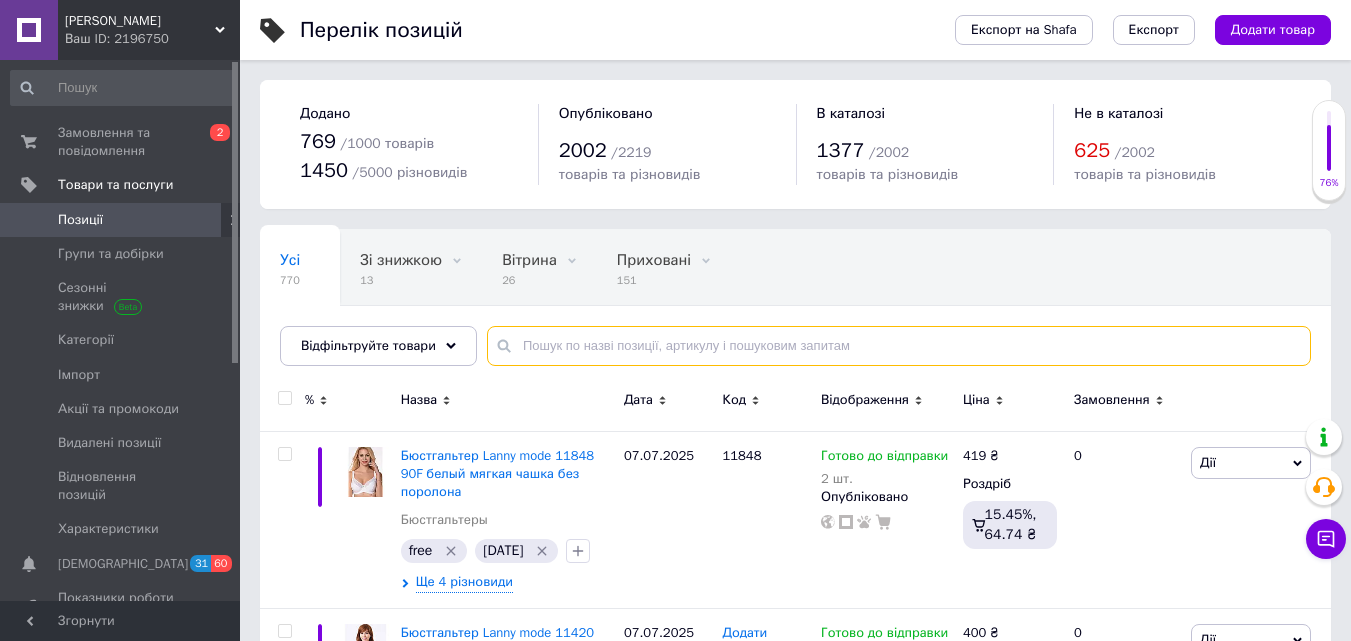 click at bounding box center [899, 346] 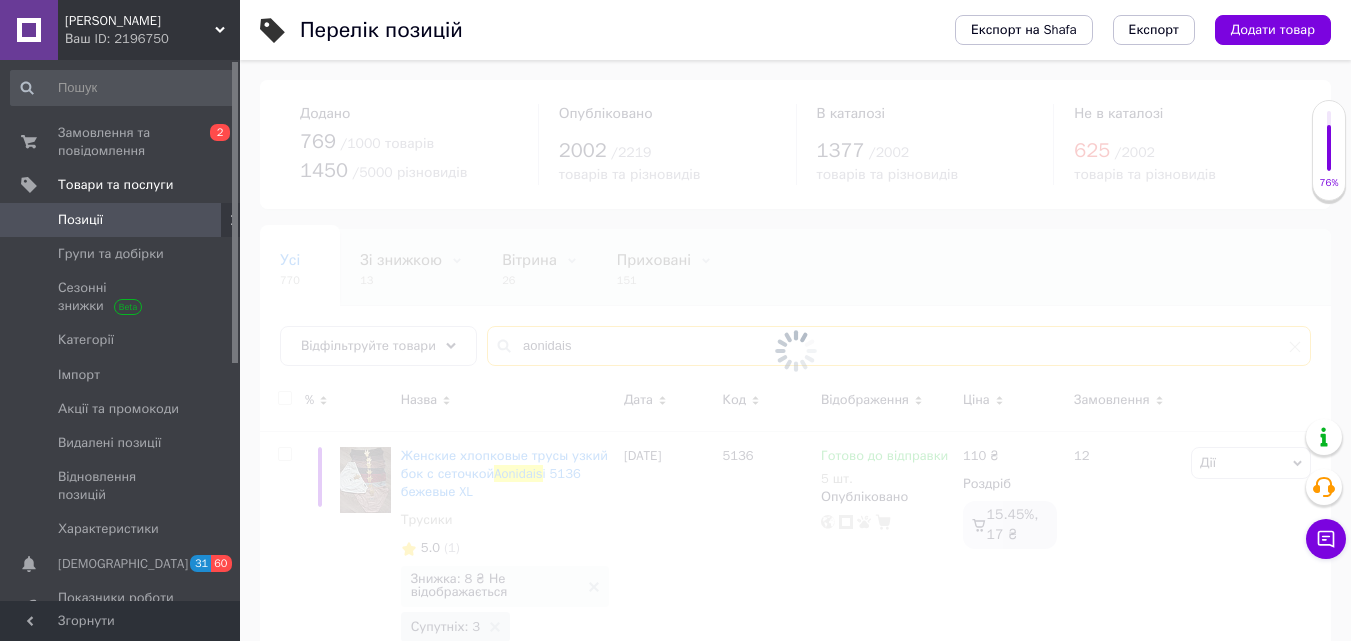 type on "aonidais" 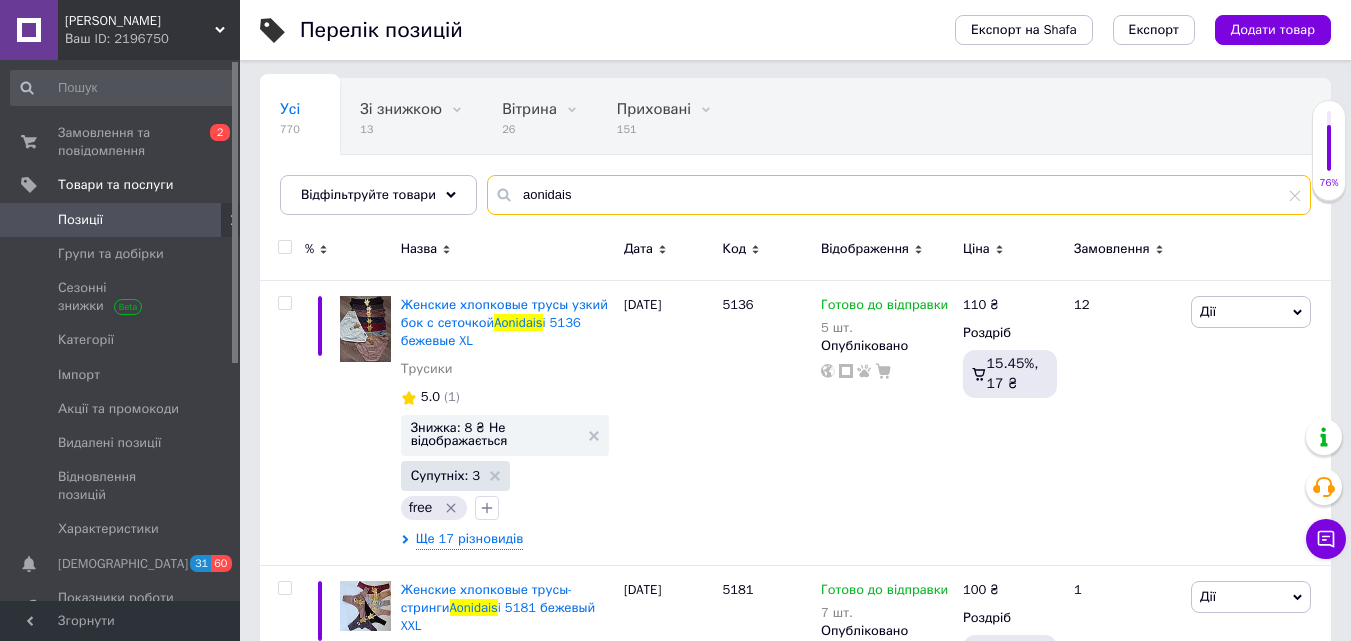 scroll, scrollTop: 200, scrollLeft: 0, axis: vertical 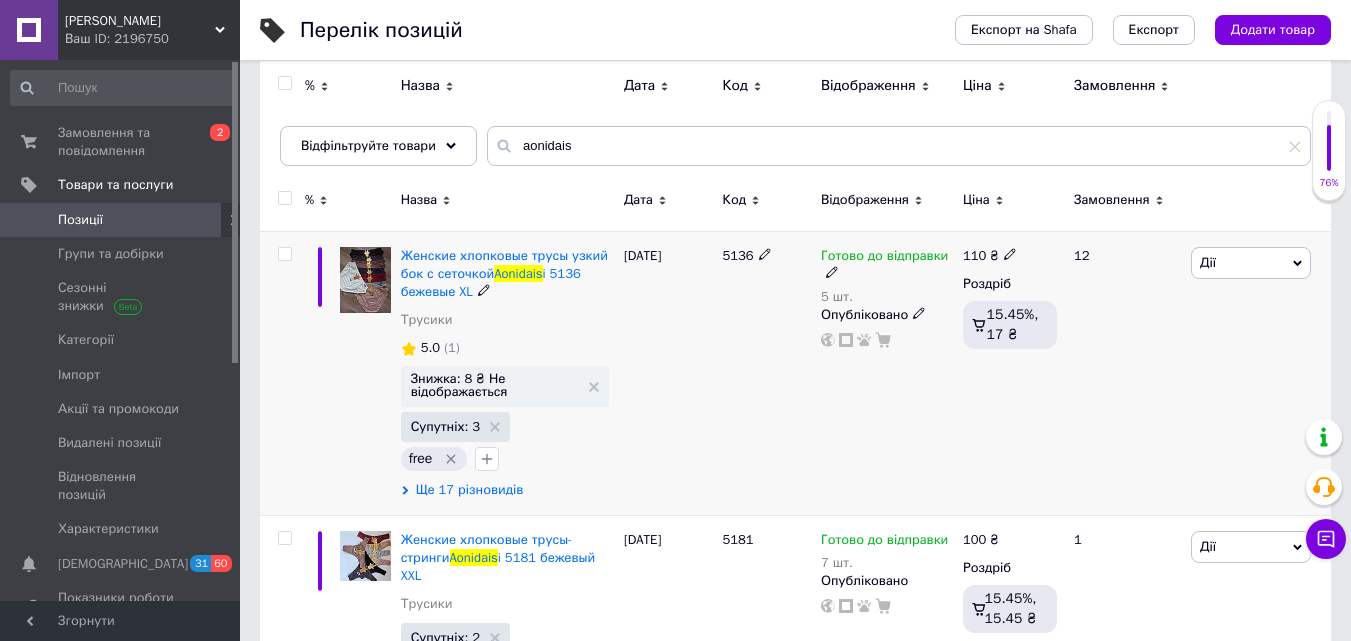 click on "Ще 17 різновидів" at bounding box center (470, 490) 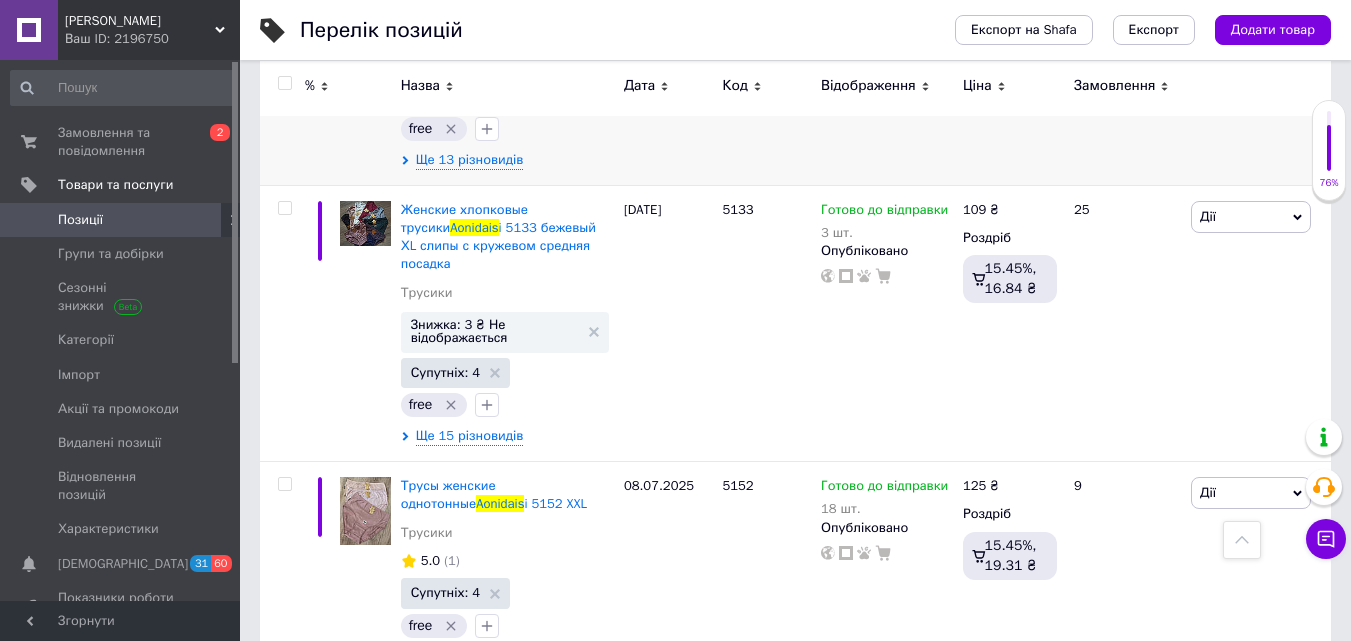 scroll, scrollTop: 3400, scrollLeft: 0, axis: vertical 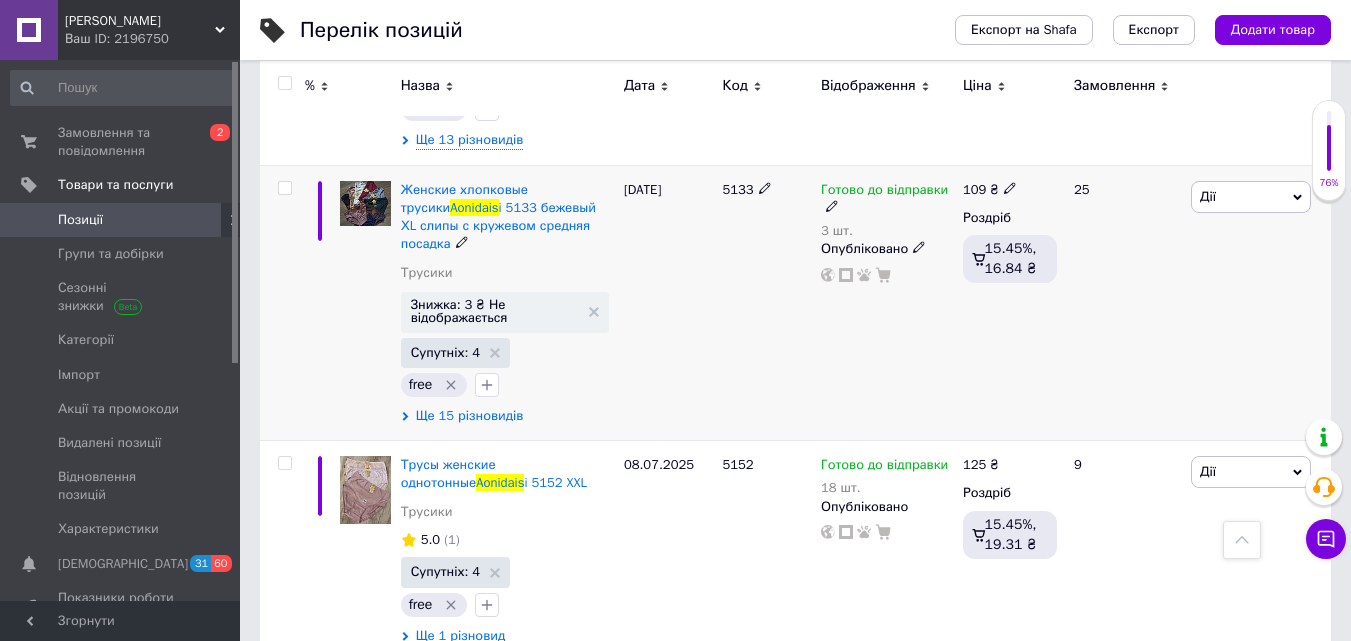 click on "Ще 15 різновидів" at bounding box center [470, 416] 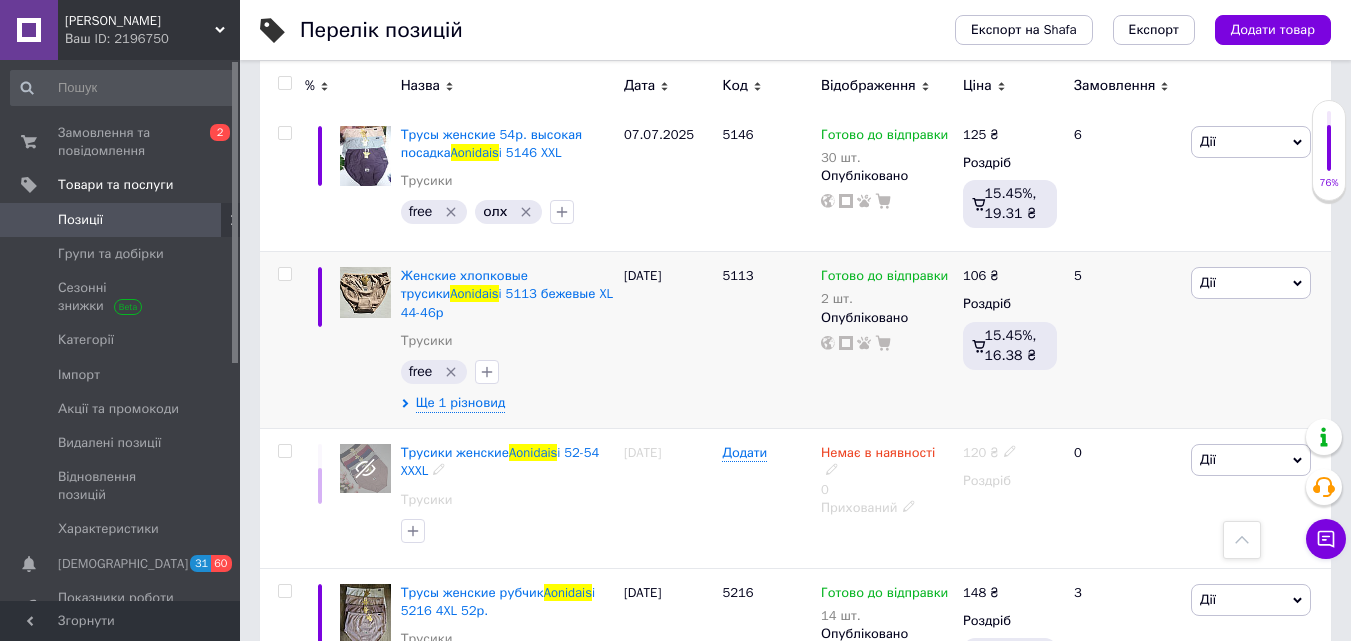 scroll, scrollTop: 8820, scrollLeft: 0, axis: vertical 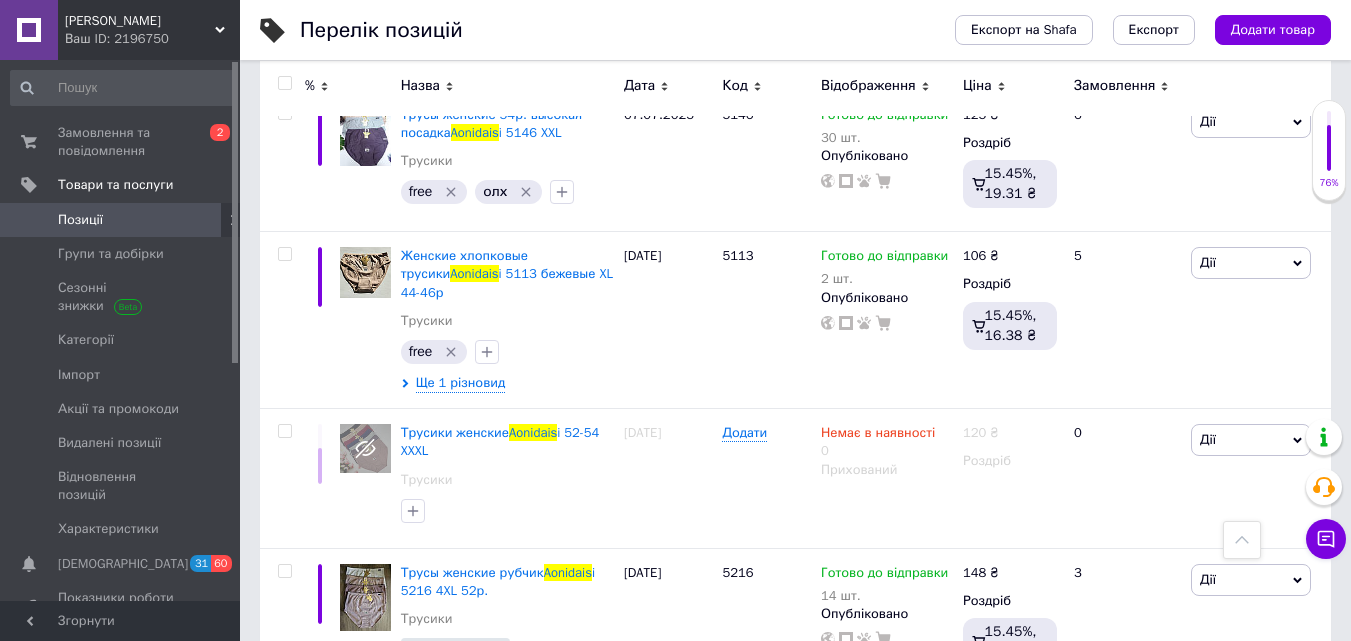 click on "2" at bounding box center [327, 922] 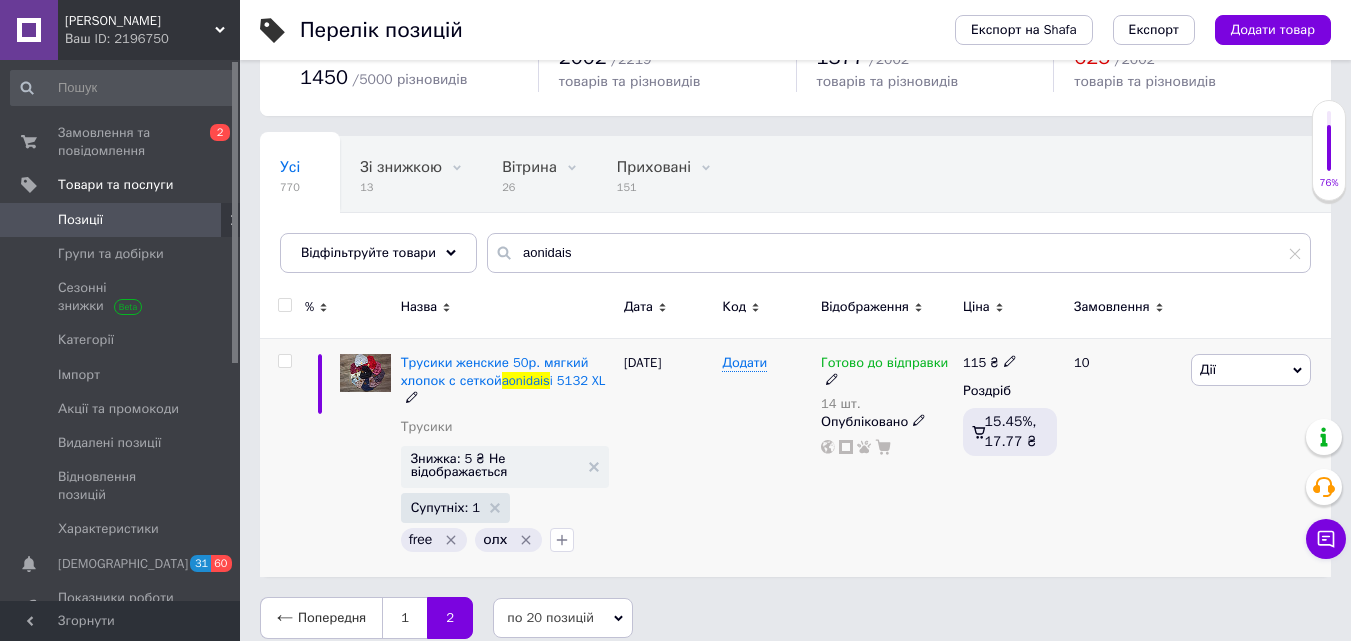 scroll, scrollTop: 112, scrollLeft: 0, axis: vertical 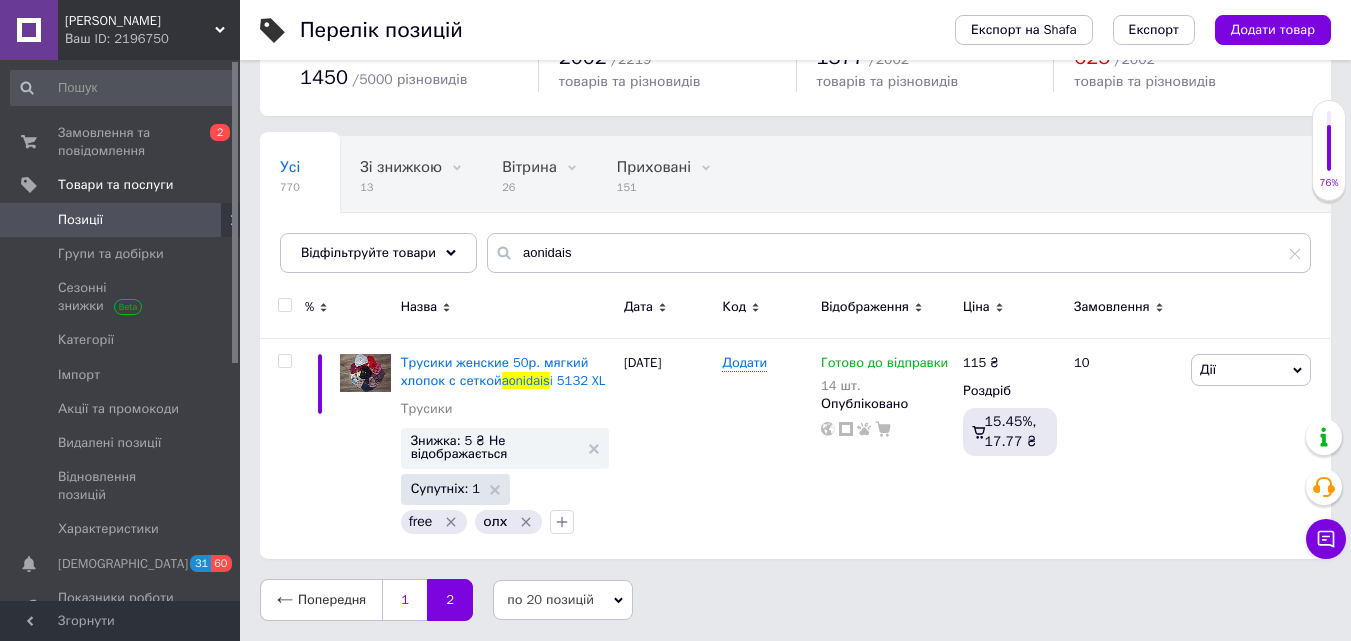 click on "1" at bounding box center (404, 600) 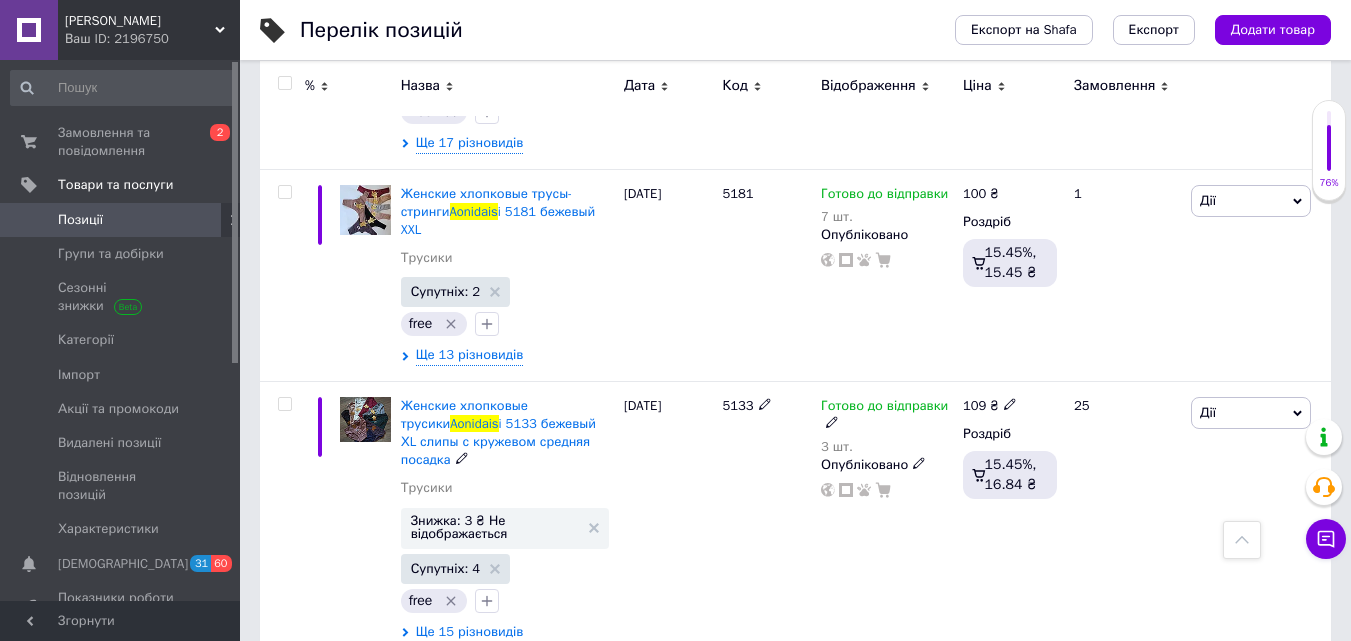 scroll, scrollTop: 528, scrollLeft: 0, axis: vertical 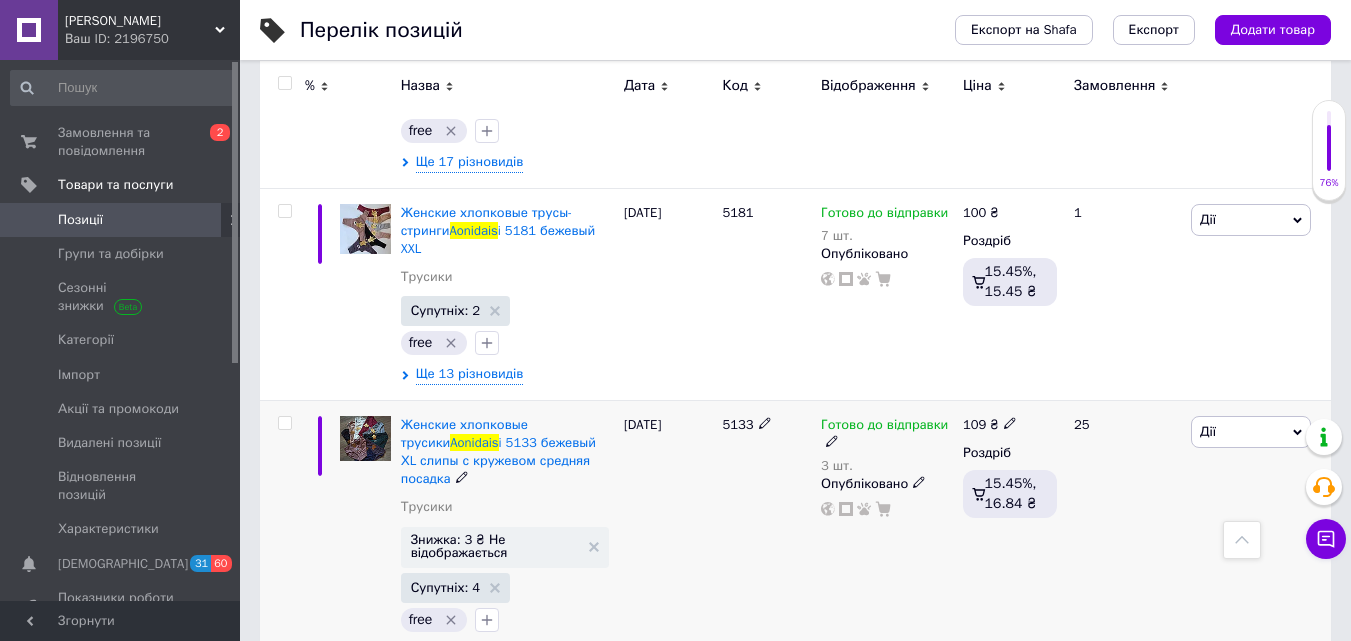 click on "Ще 15 різновидів" at bounding box center (470, 651) 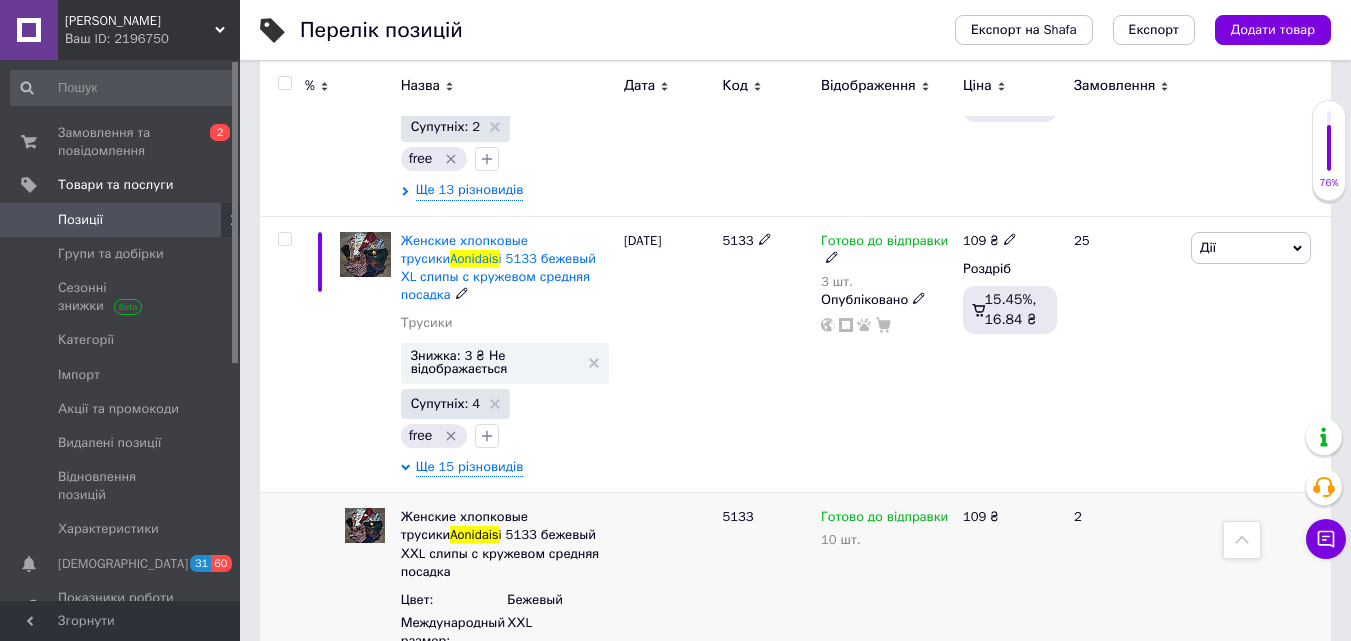 scroll, scrollTop: 728, scrollLeft: 0, axis: vertical 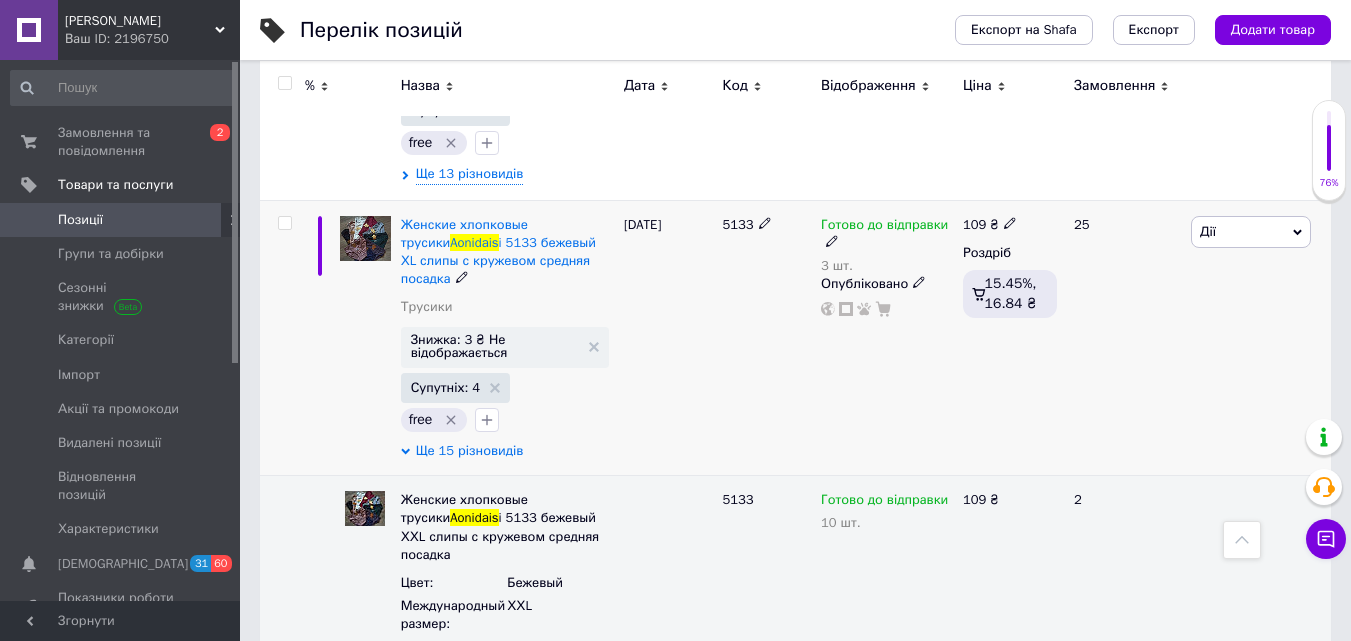 click on "Ще 15 різновидів" at bounding box center (470, 451) 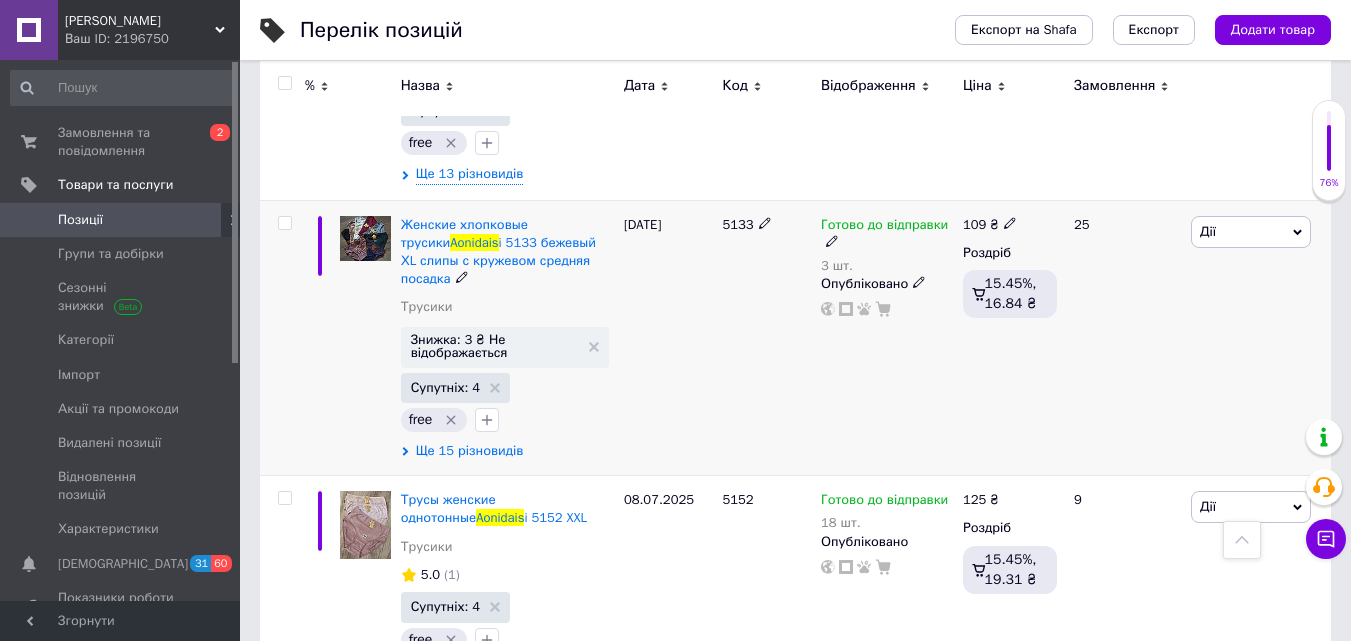 click on "Ще 15 різновидів" at bounding box center [470, 451] 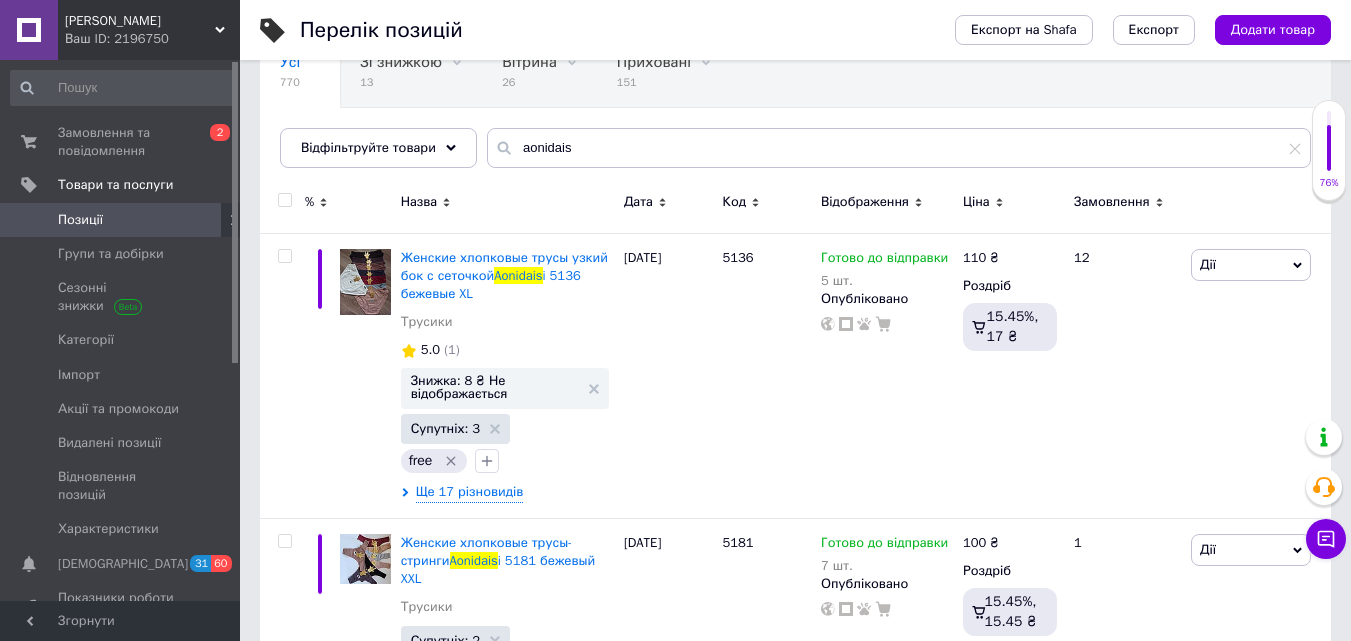 scroll, scrollTop: 200, scrollLeft: 0, axis: vertical 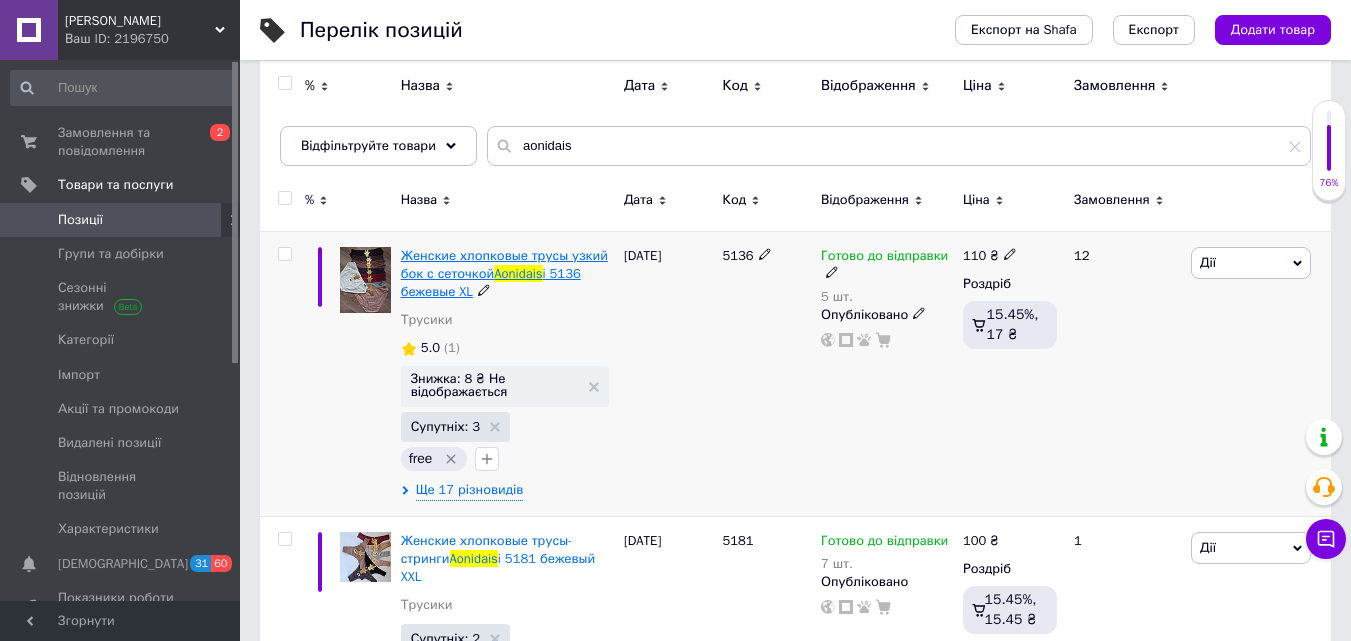 click on "Женские хлопковые трусы узкий бок с сеточкой" at bounding box center [504, 264] 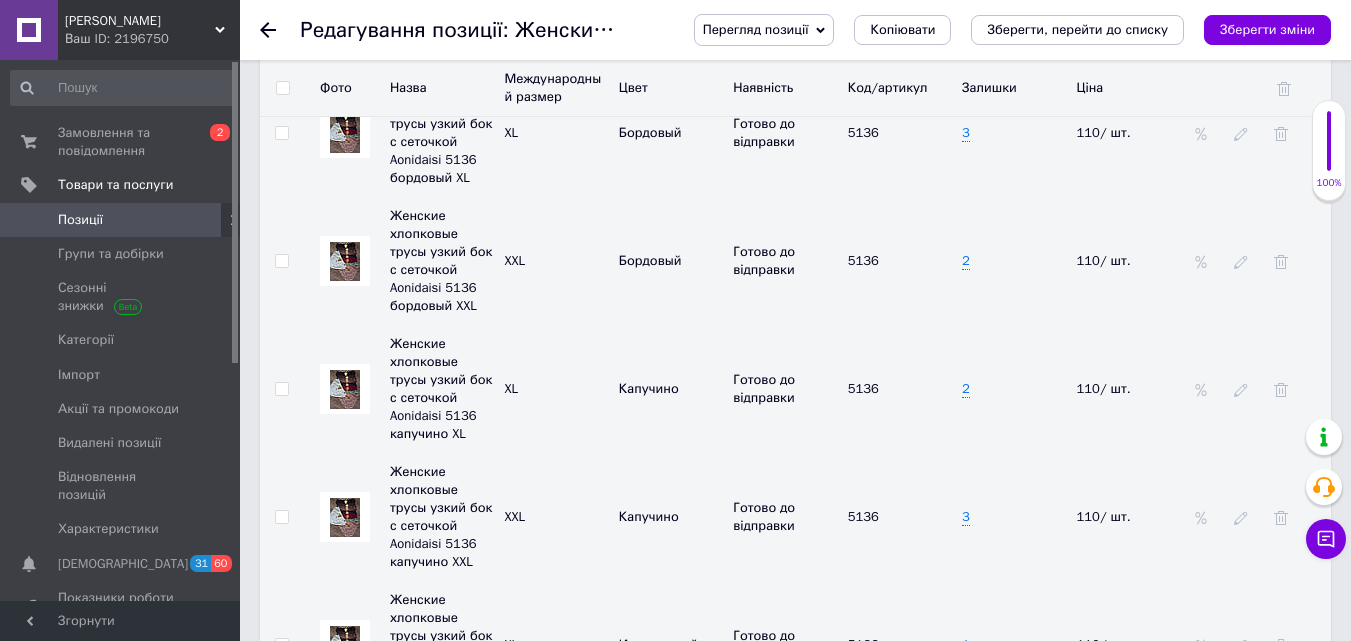 scroll, scrollTop: 4307, scrollLeft: 0, axis: vertical 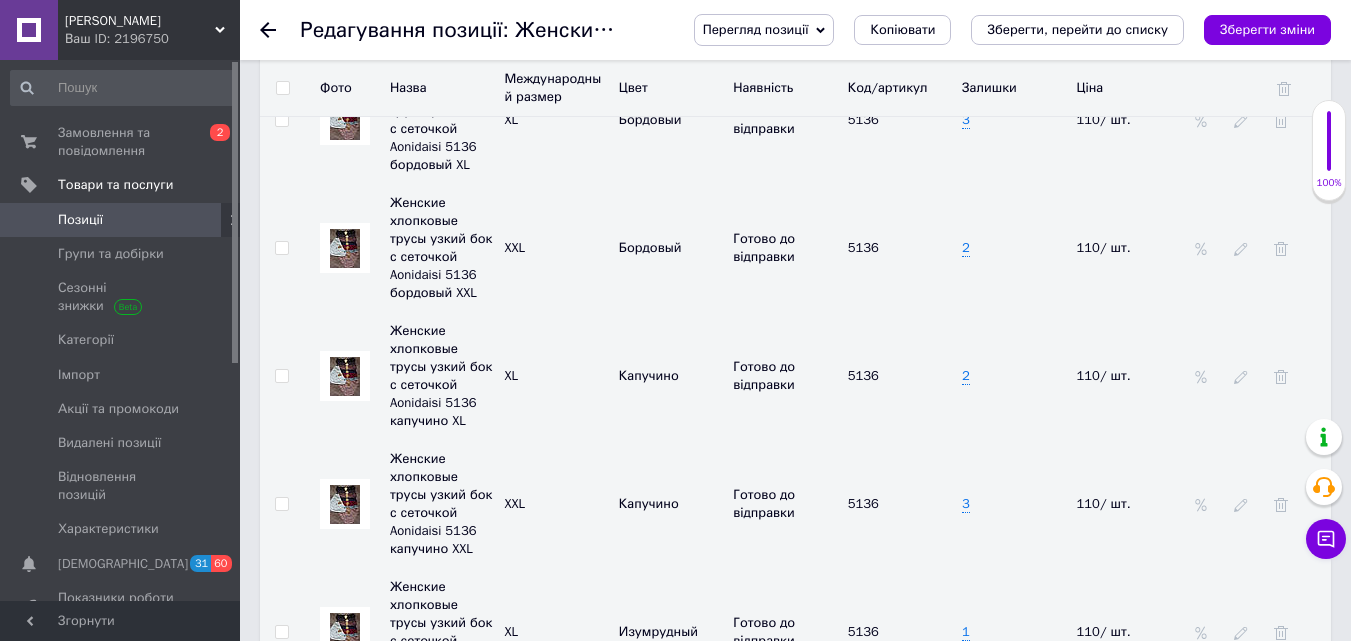 click at bounding box center [280, 30] 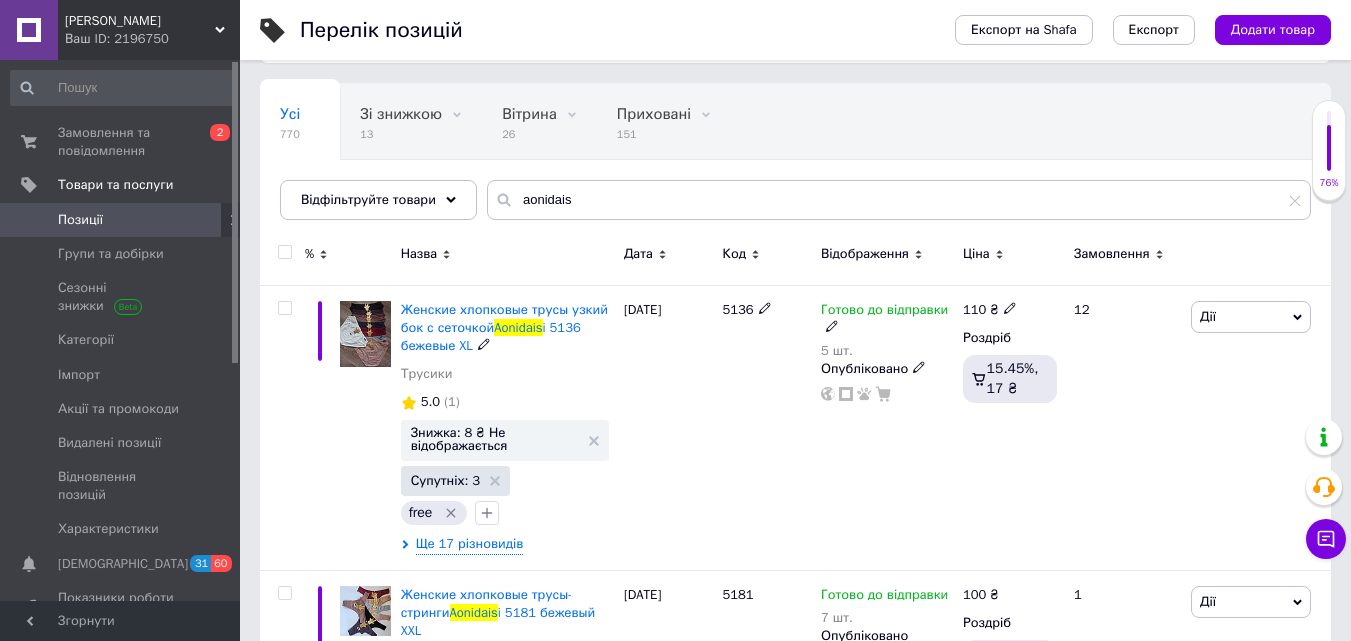 scroll, scrollTop: 151, scrollLeft: 0, axis: vertical 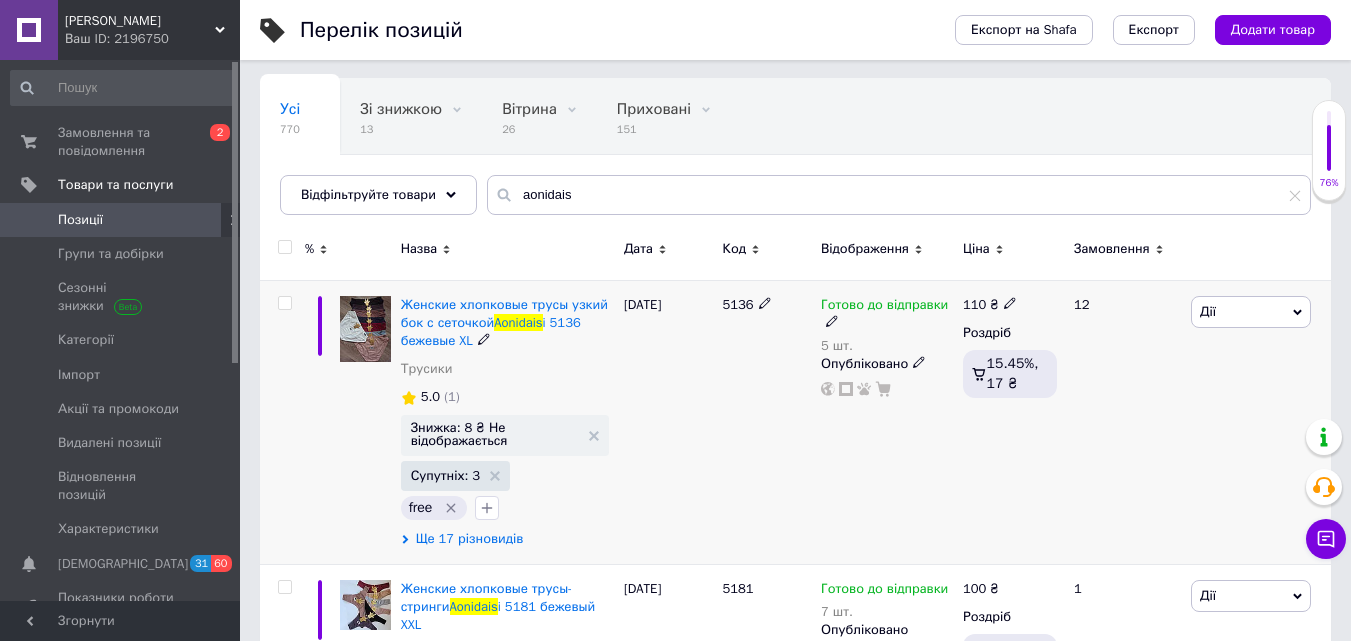 click on "Ще 17 різновидів" at bounding box center (470, 539) 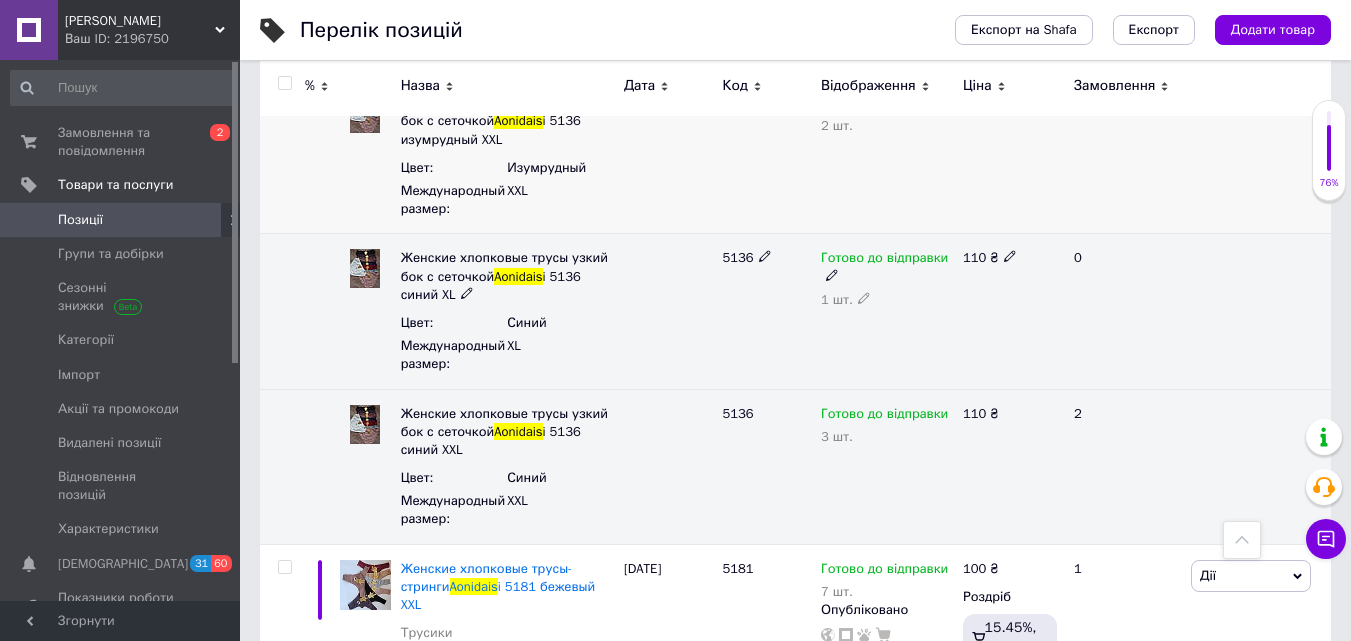 scroll, scrollTop: 2551, scrollLeft: 0, axis: vertical 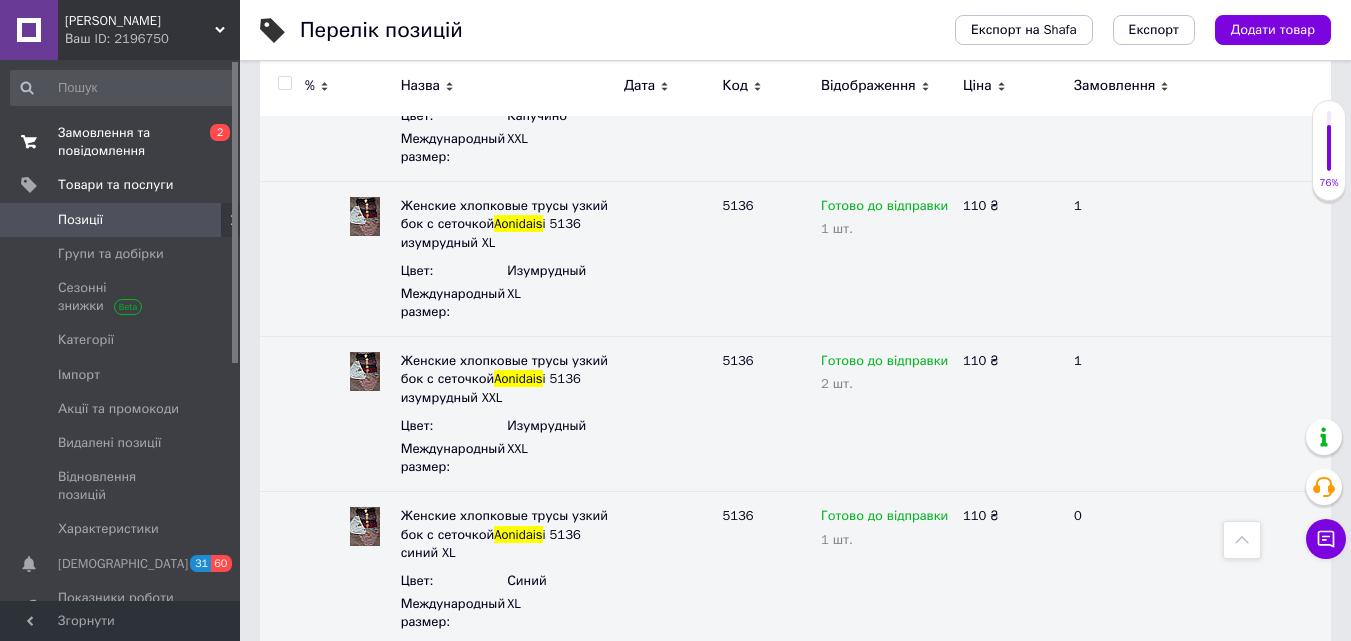 click on "Замовлення та повідомлення" at bounding box center [121, 142] 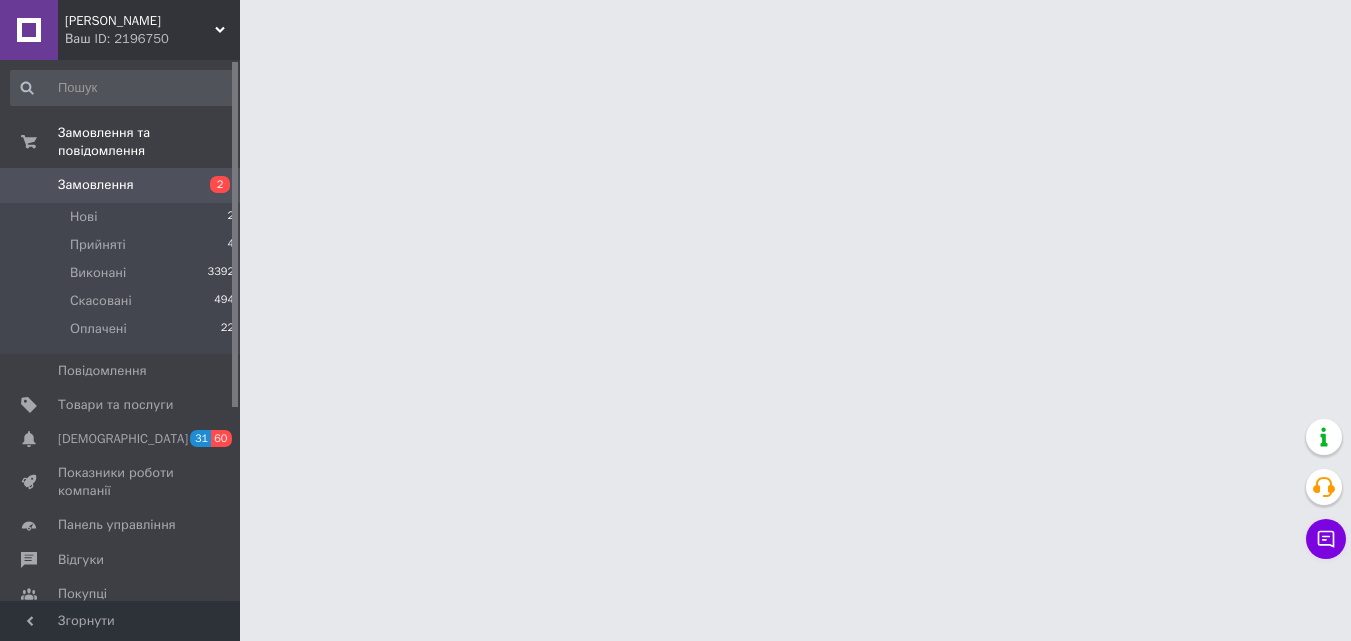 scroll, scrollTop: 0, scrollLeft: 0, axis: both 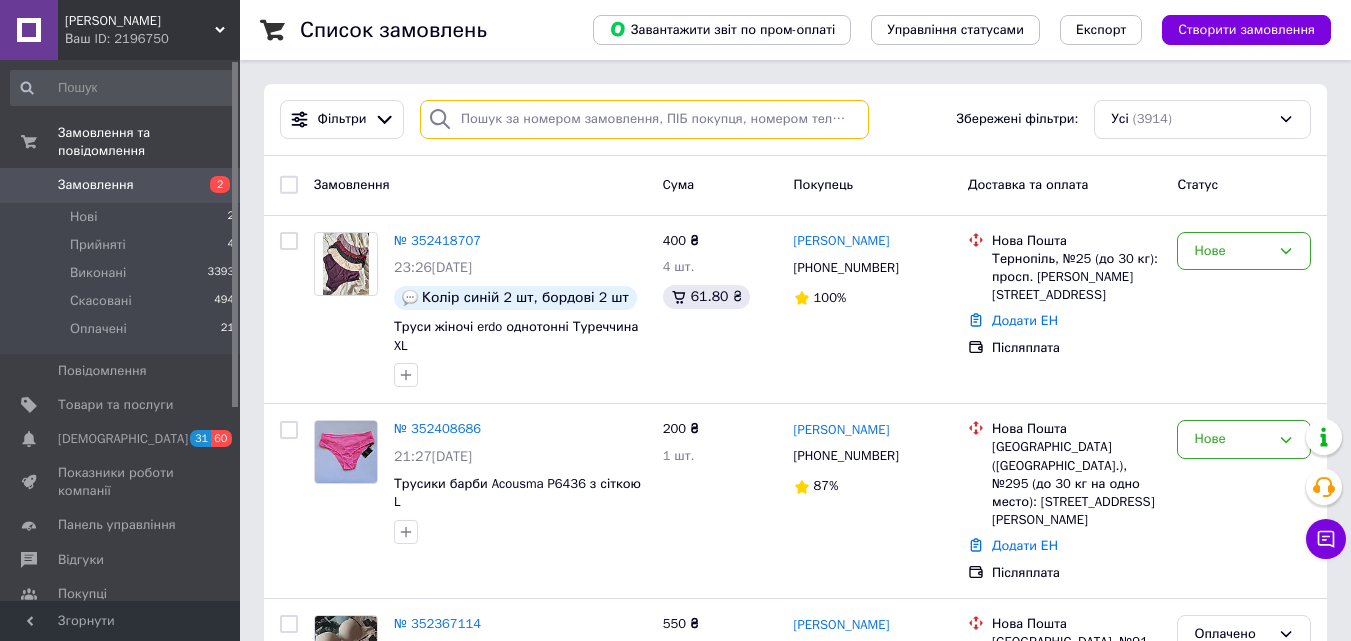 click at bounding box center [644, 119] 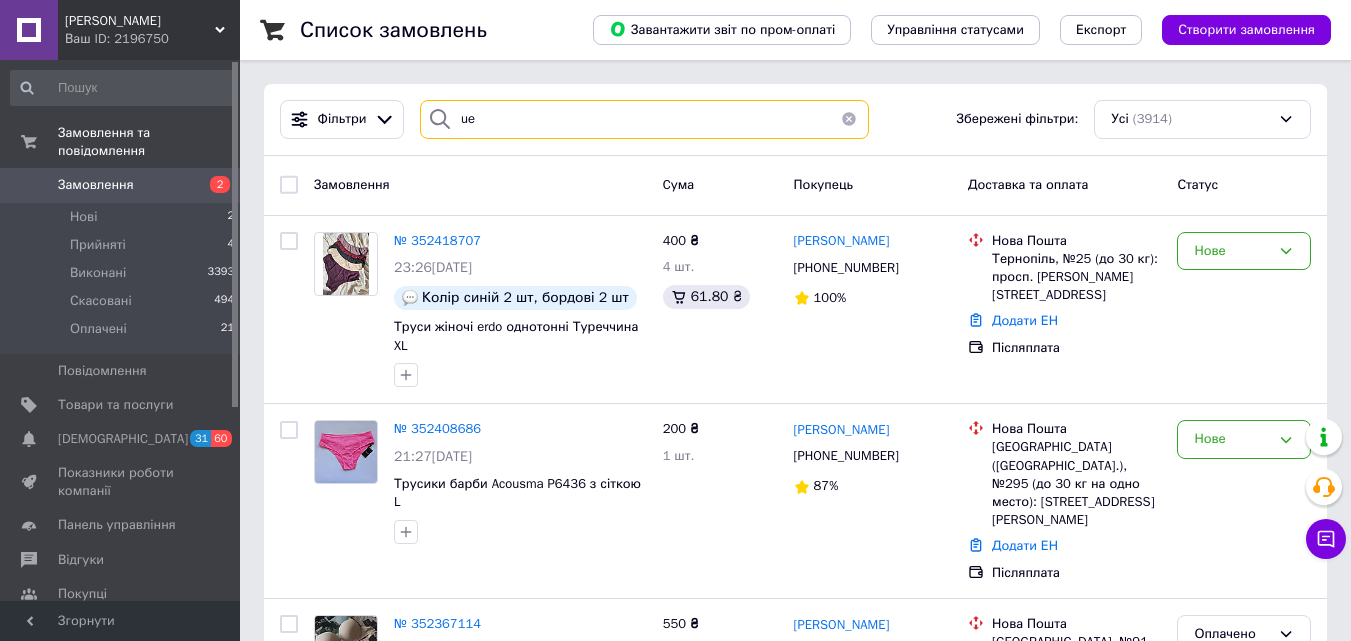type on "u" 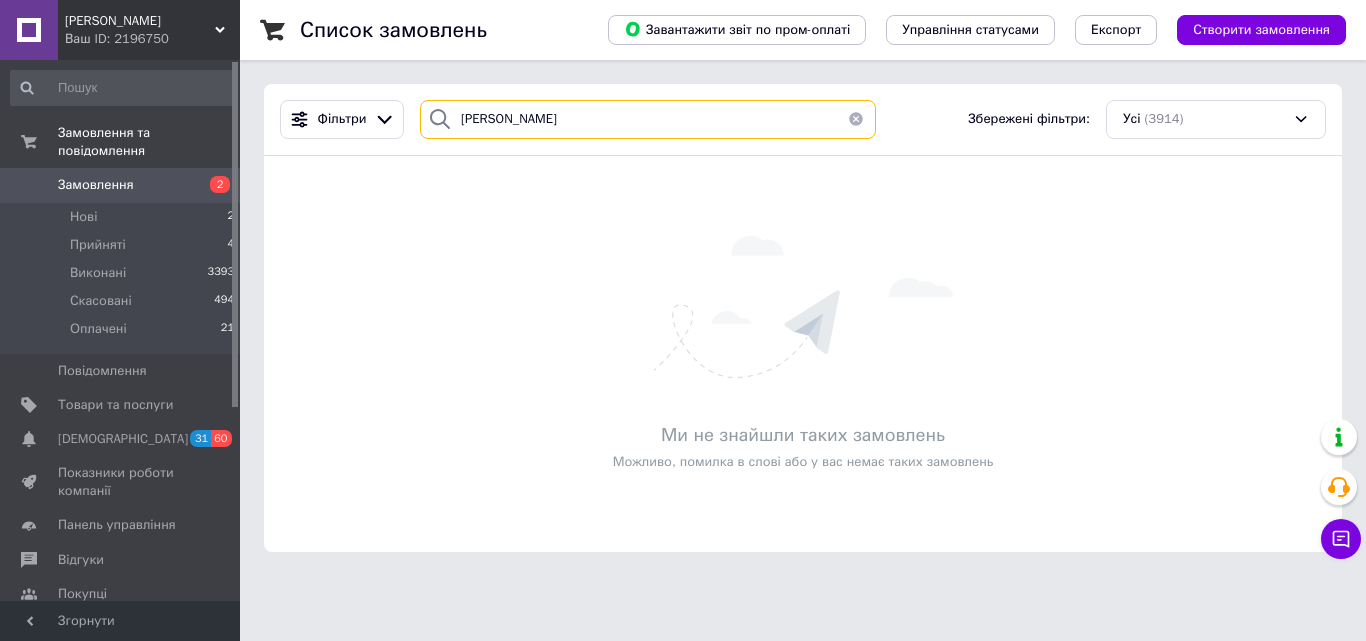 type on "[PERSON_NAME]" 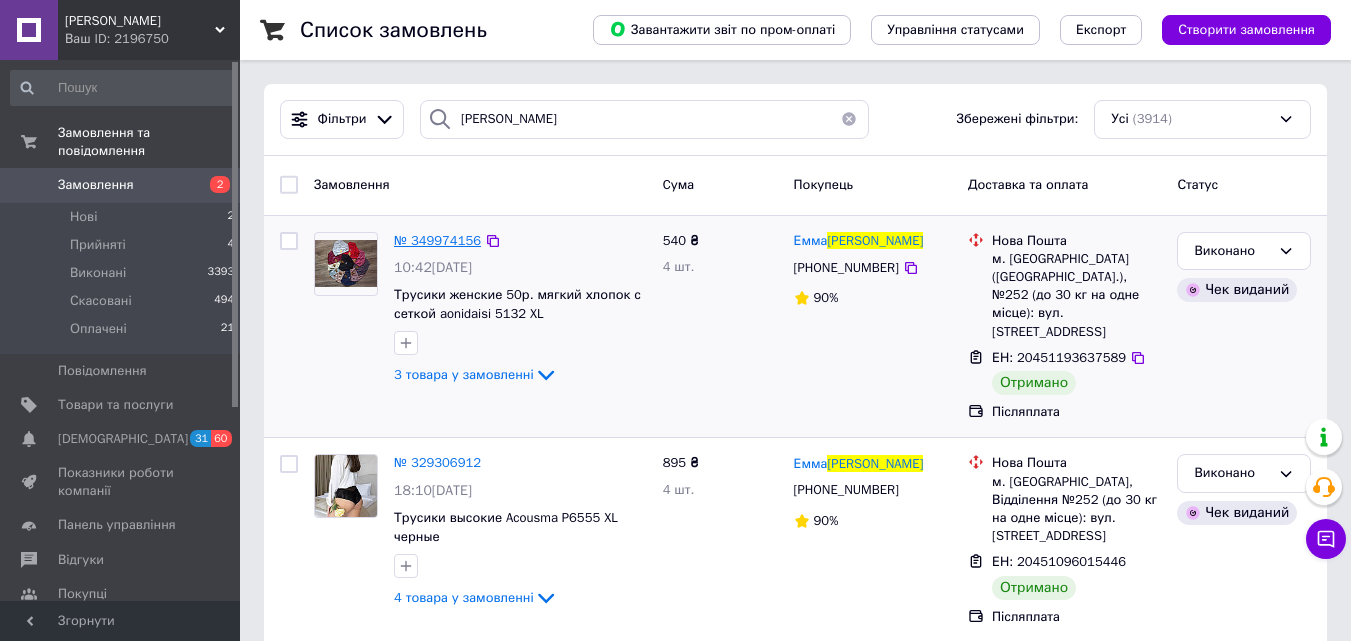 click on "№ 349974156" at bounding box center [437, 240] 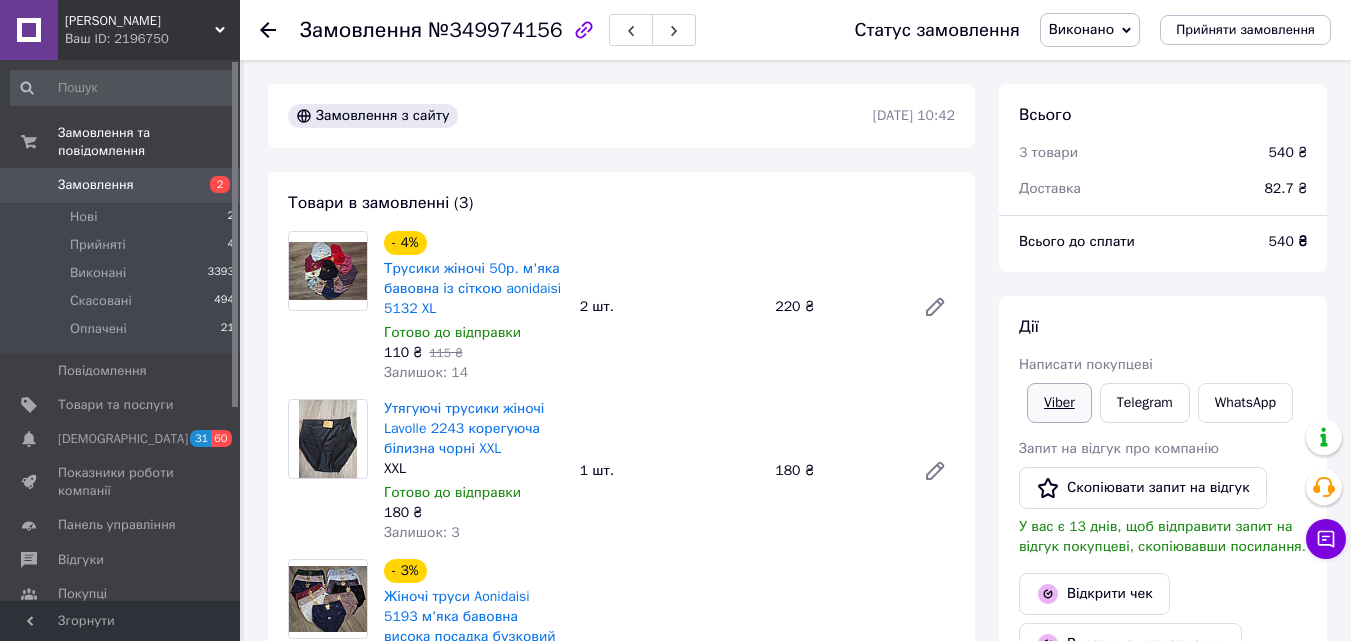 click on "Viber" at bounding box center [1059, 403] 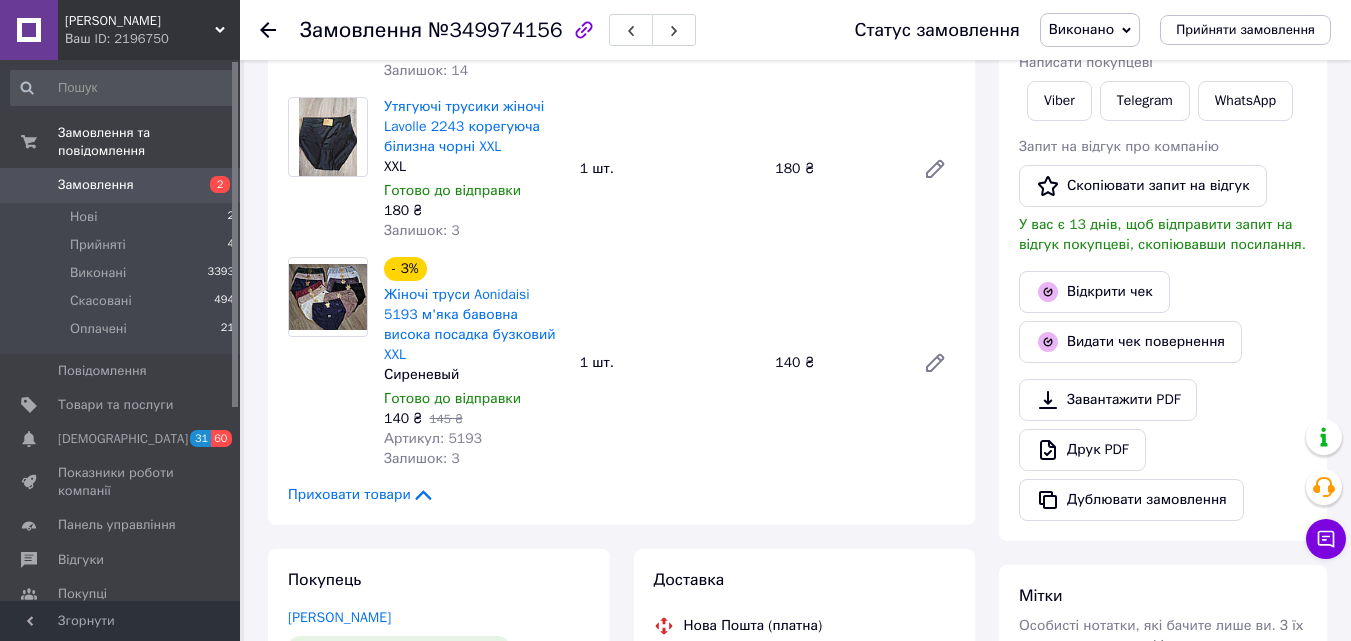 scroll, scrollTop: 100, scrollLeft: 0, axis: vertical 